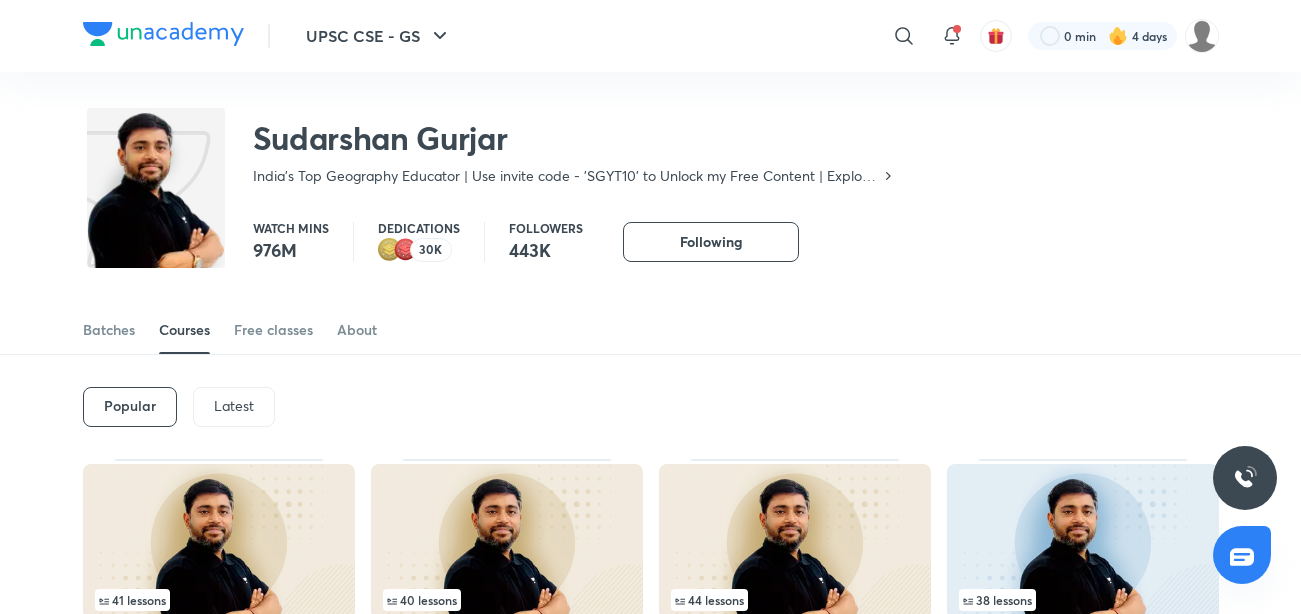 click on "Latest" at bounding box center [234, 406] 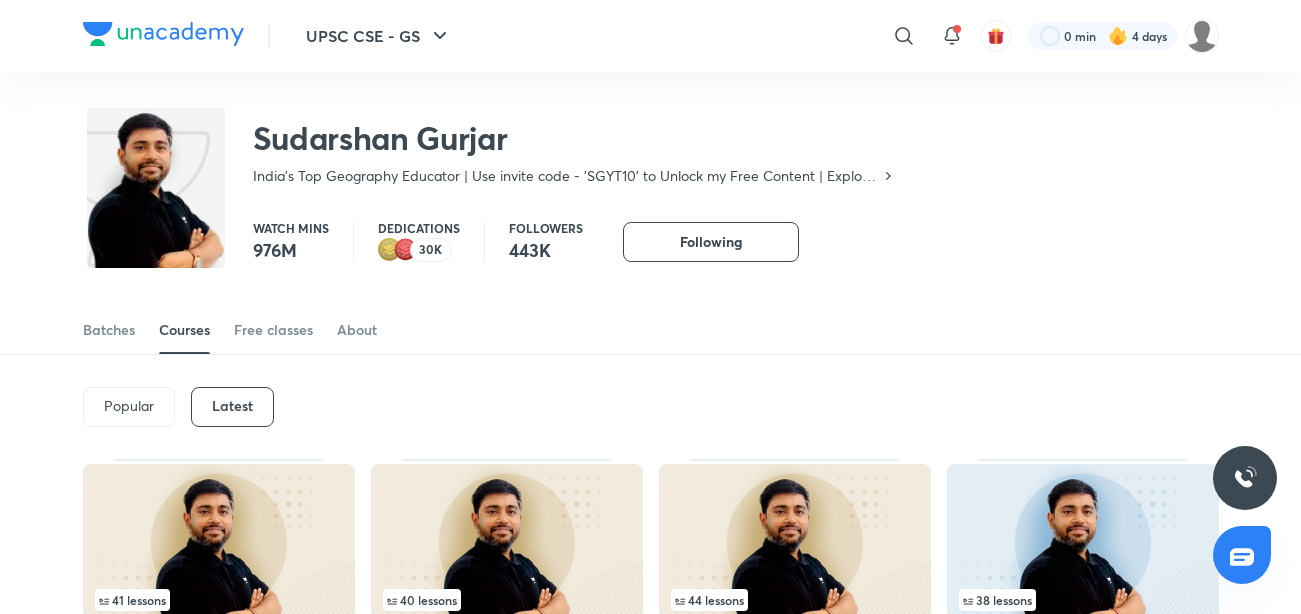 scroll, scrollTop: 0, scrollLeft: 0, axis: both 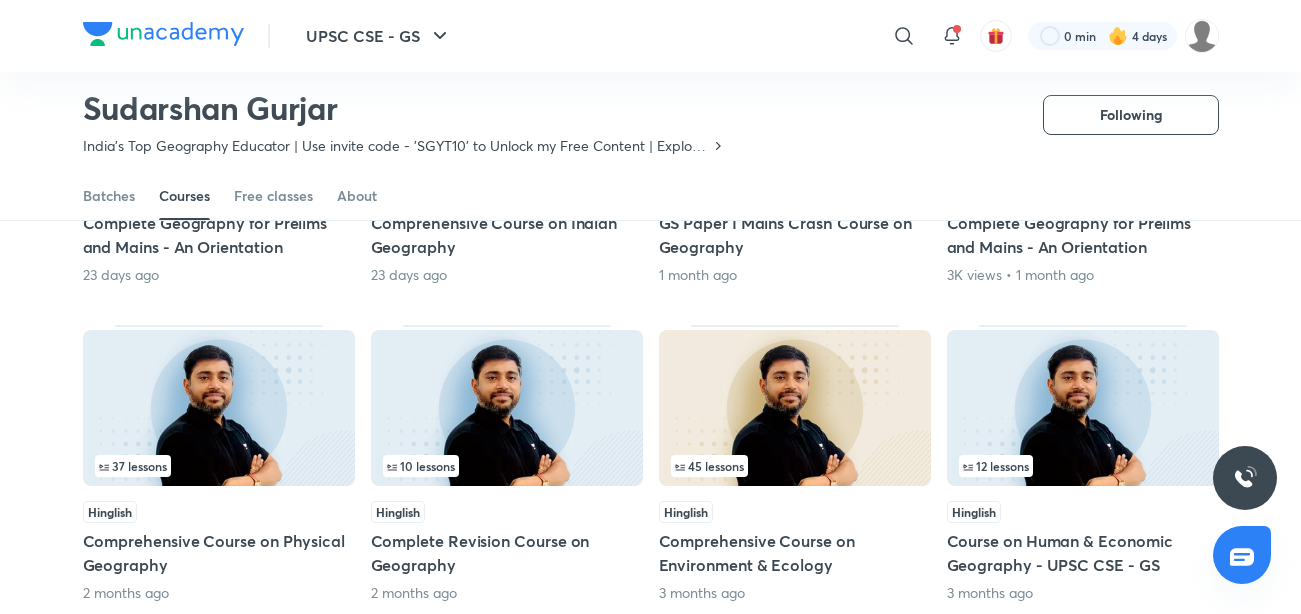 click on "Hinglish Comprehensive Course on Physical Geography 2 months ago" at bounding box center (219, 552) 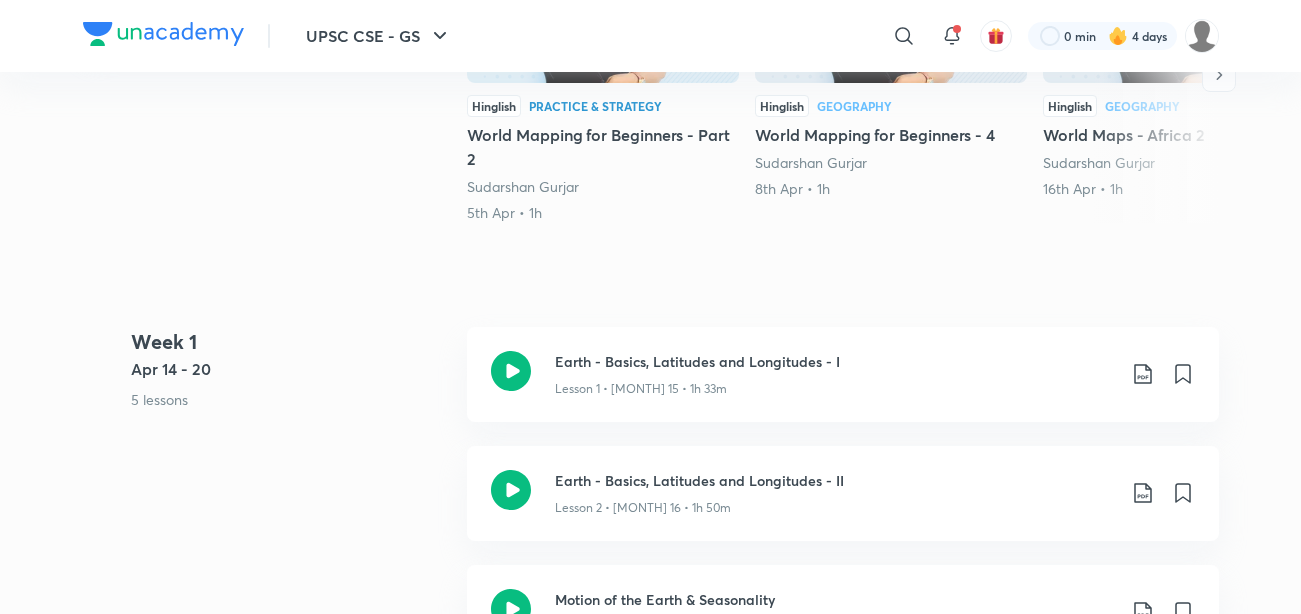 scroll, scrollTop: 0, scrollLeft: 0, axis: both 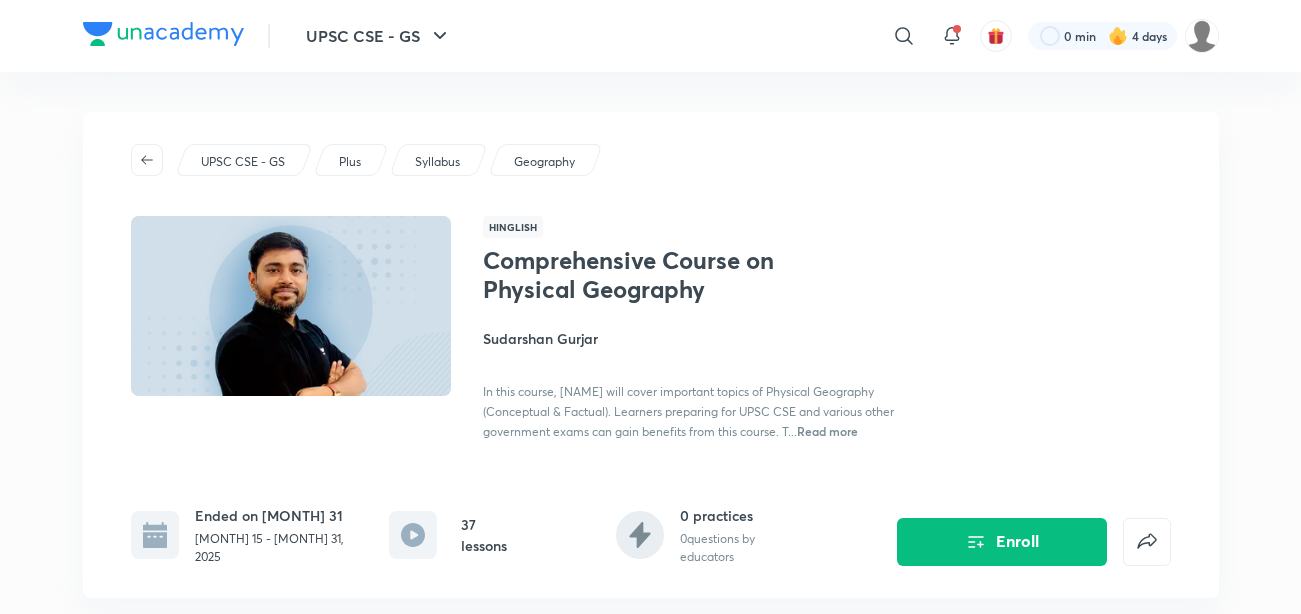 click 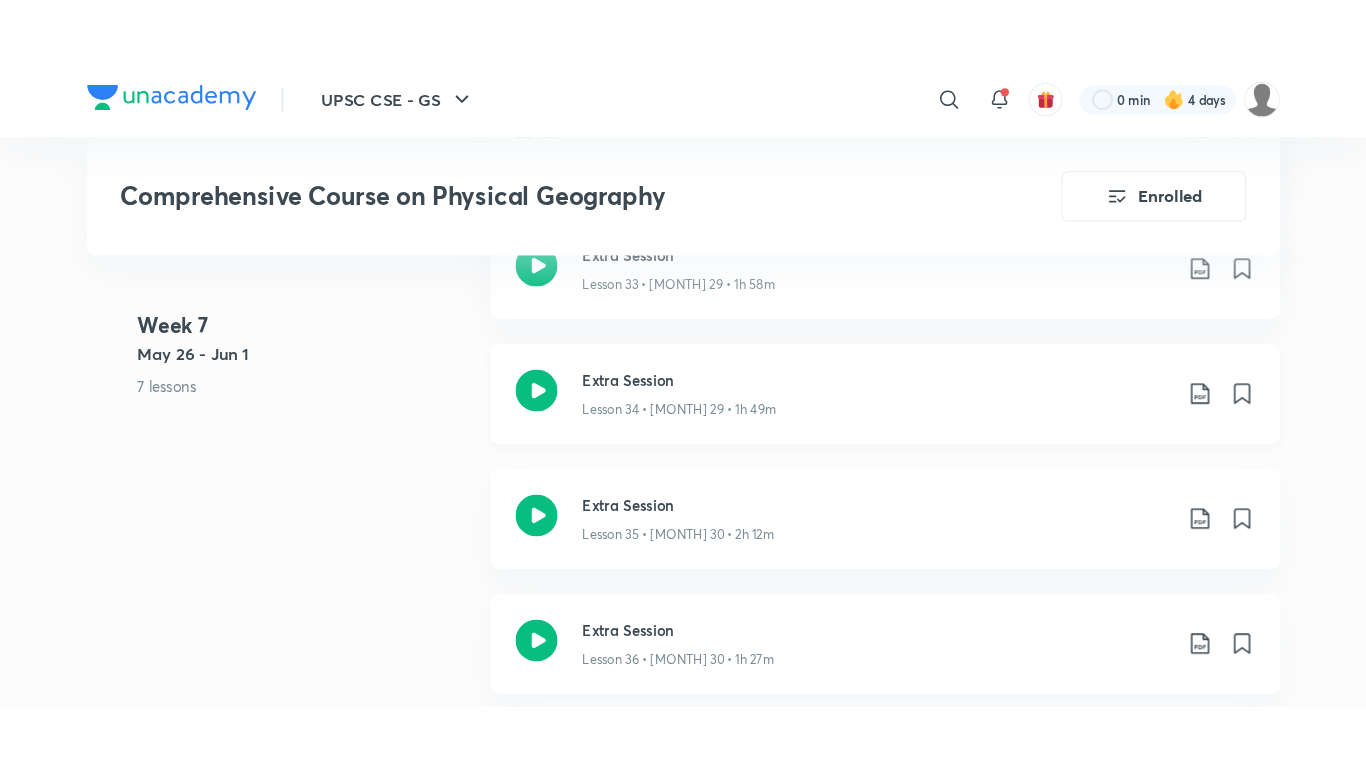 scroll, scrollTop: 5681, scrollLeft: 0, axis: vertical 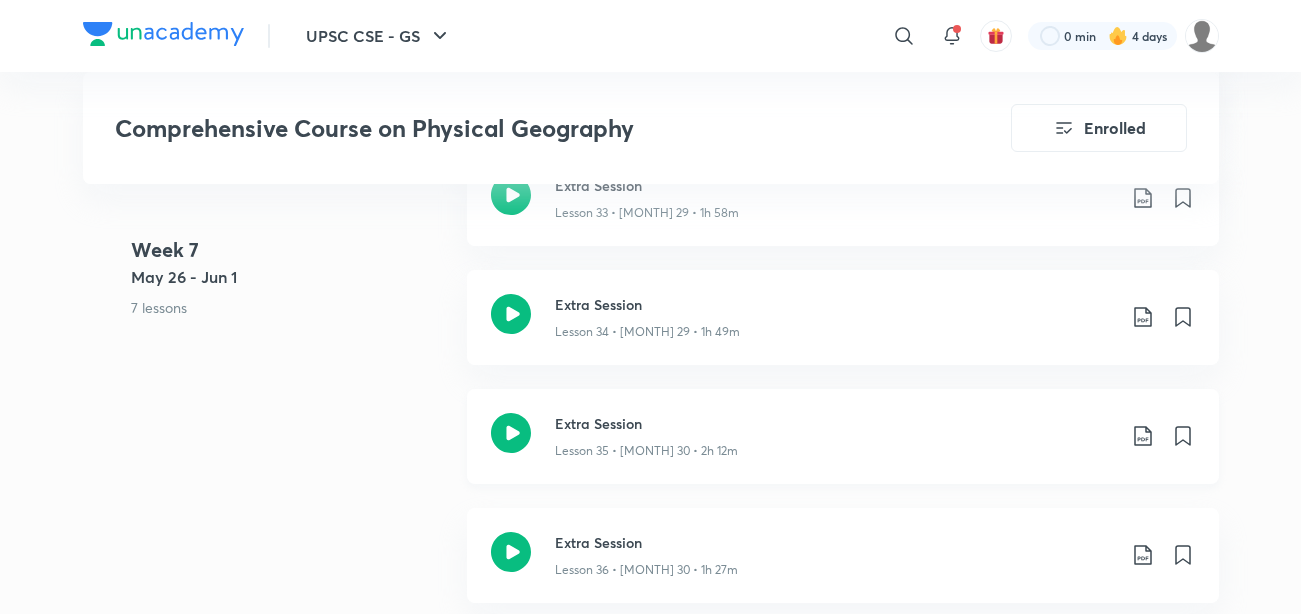 click 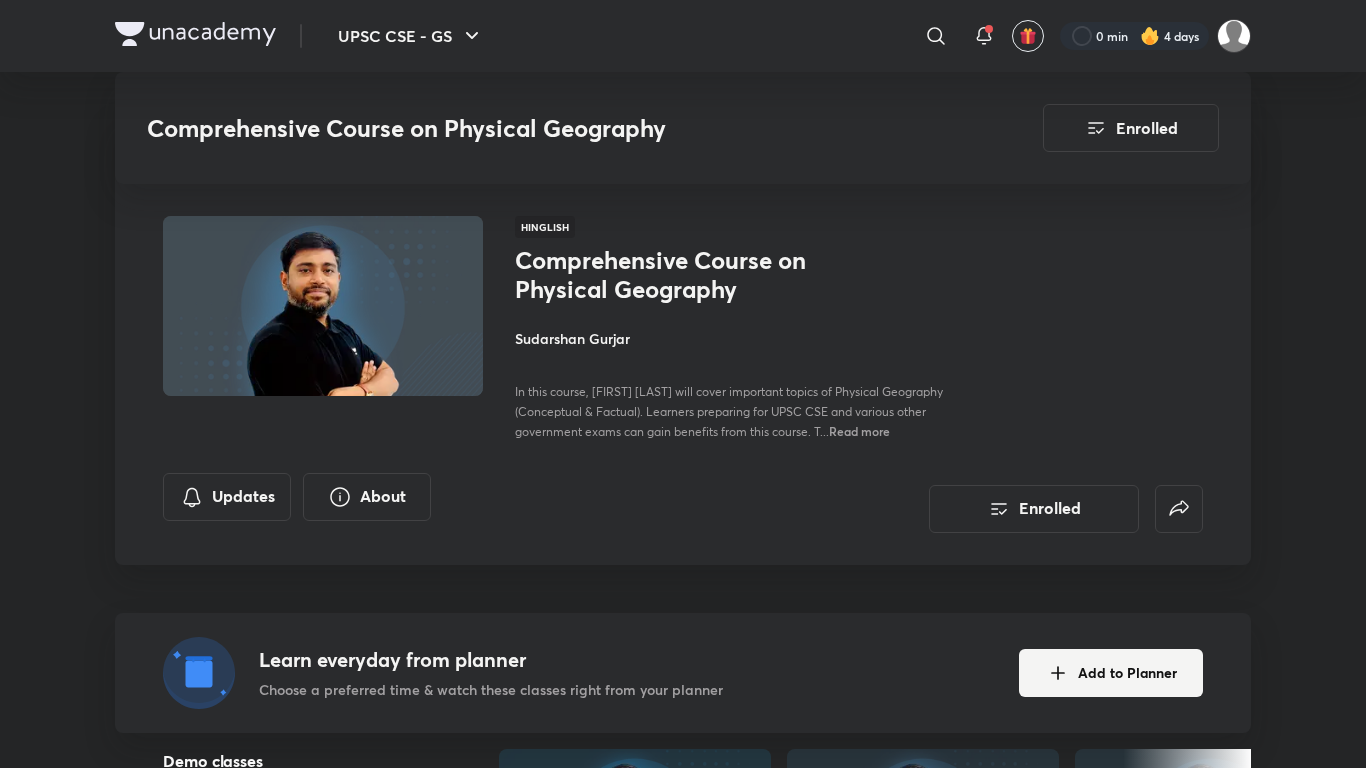 scroll, scrollTop: 5681, scrollLeft: 0, axis: vertical 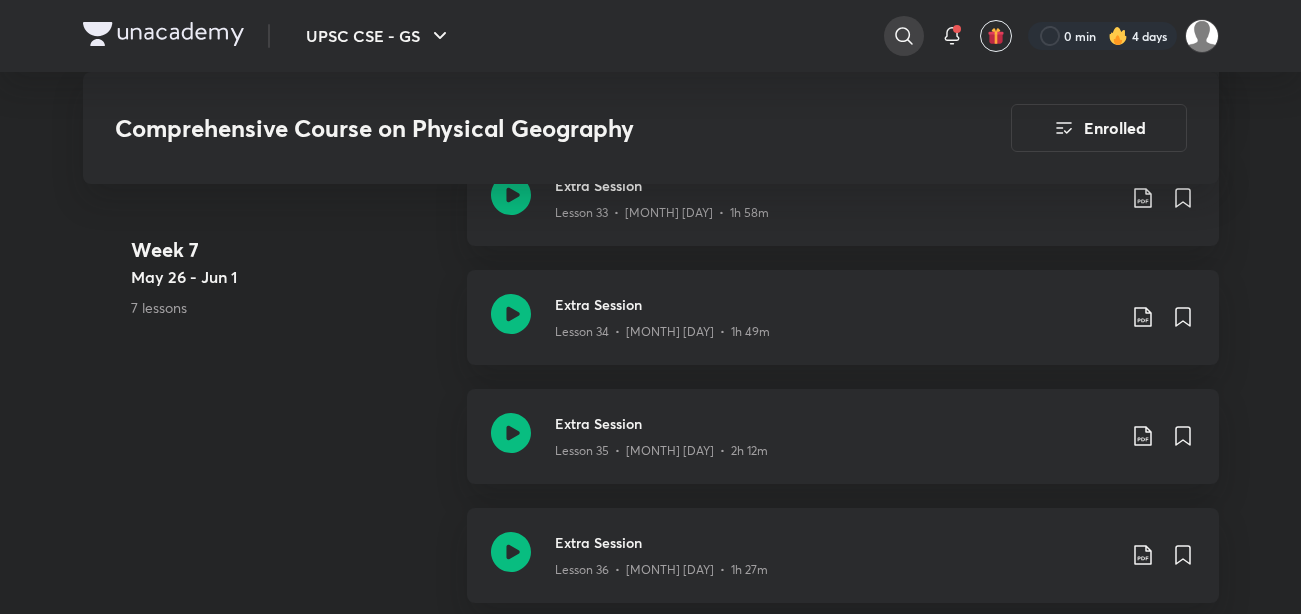 click 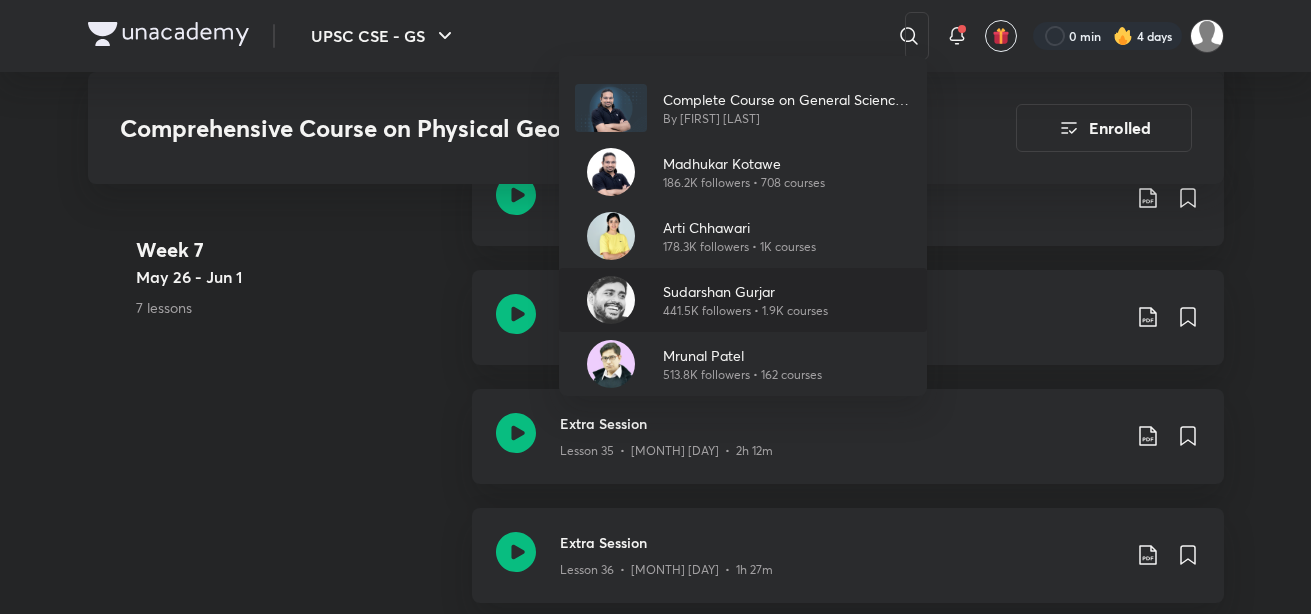 click on "Sudarshan Gurjar" at bounding box center [745, 291] 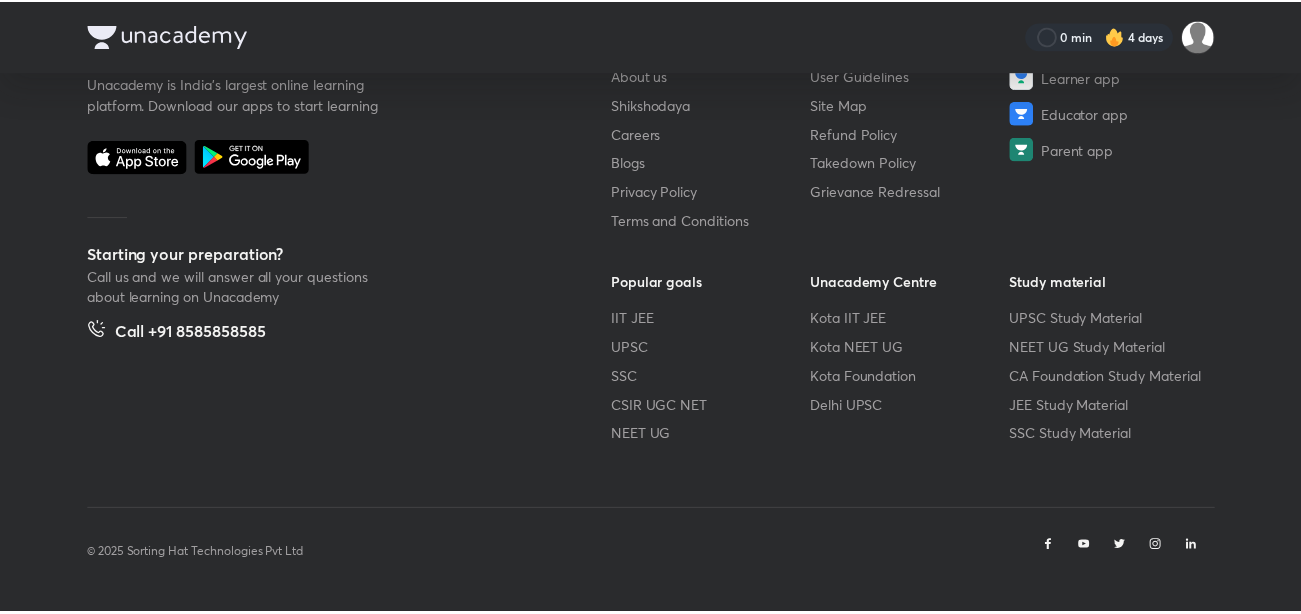 scroll, scrollTop: 0, scrollLeft: 0, axis: both 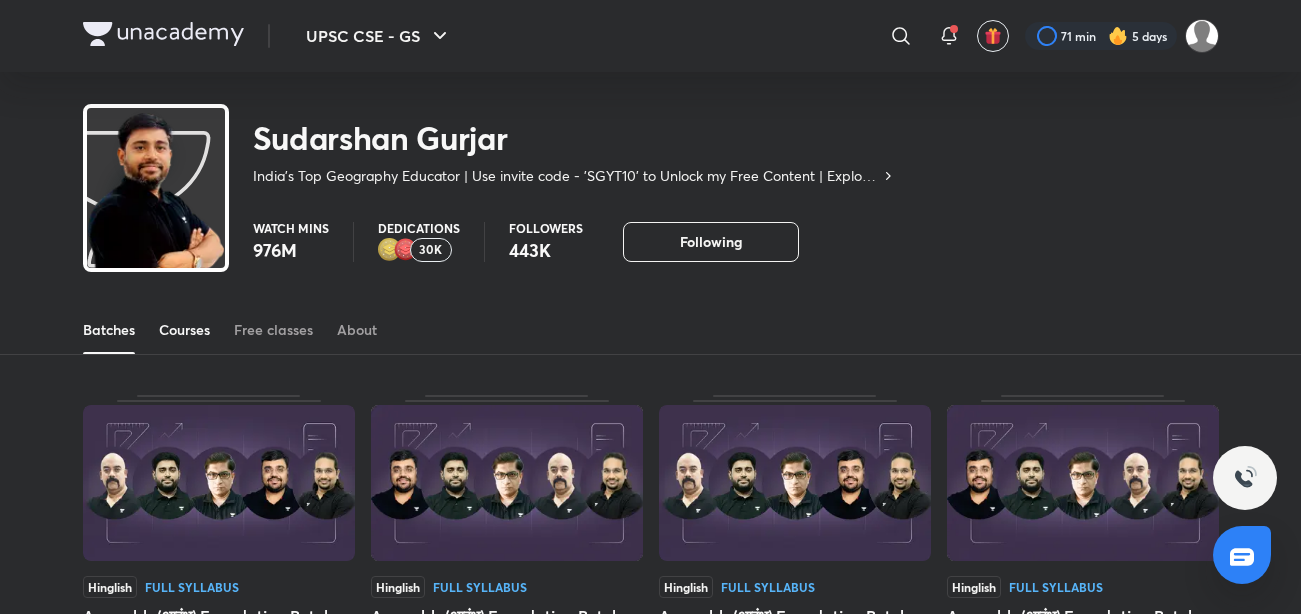 click on "Courses" at bounding box center [184, 330] 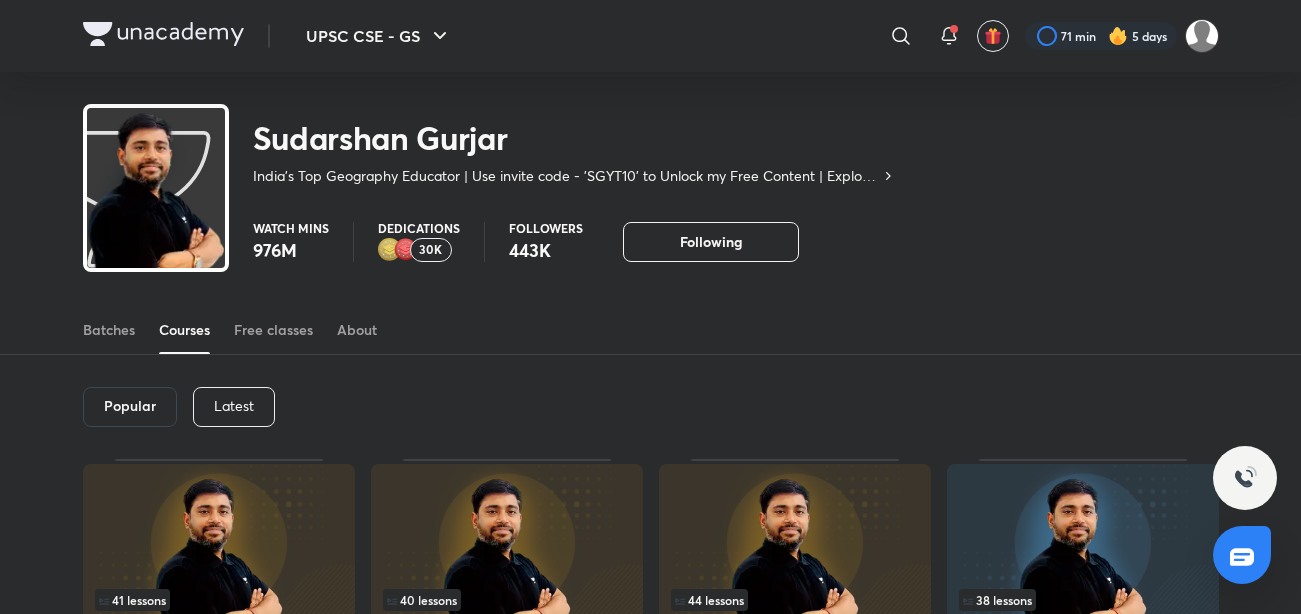 click on "Latest" at bounding box center [234, 406] 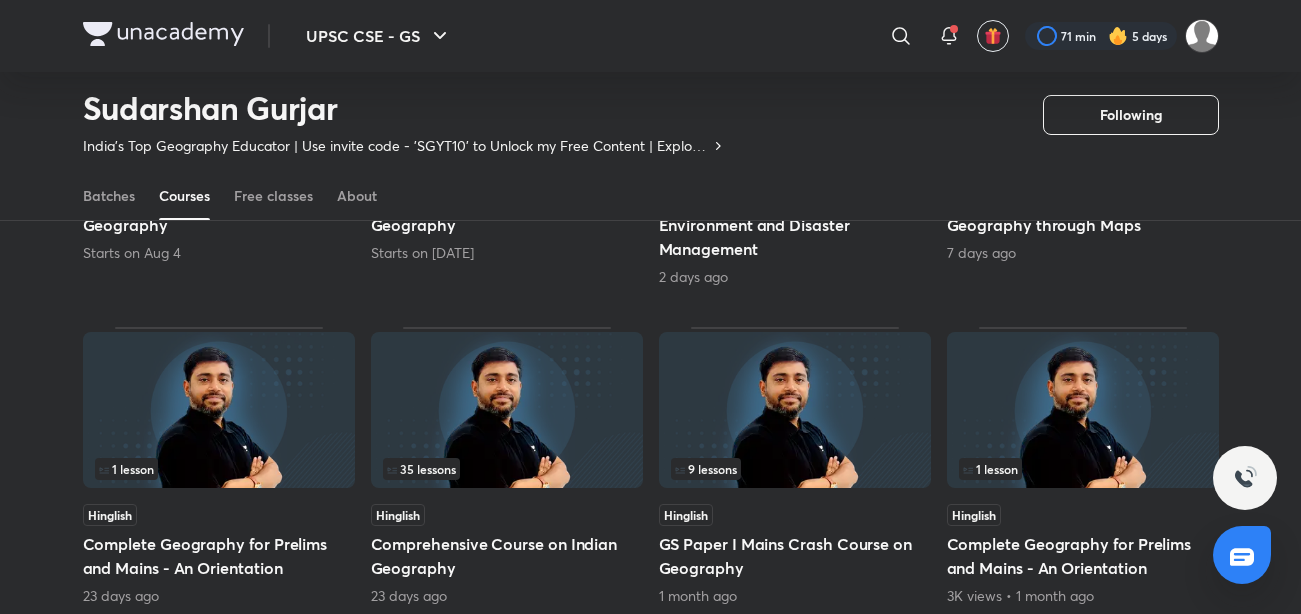 scroll, scrollTop: 415, scrollLeft: 0, axis: vertical 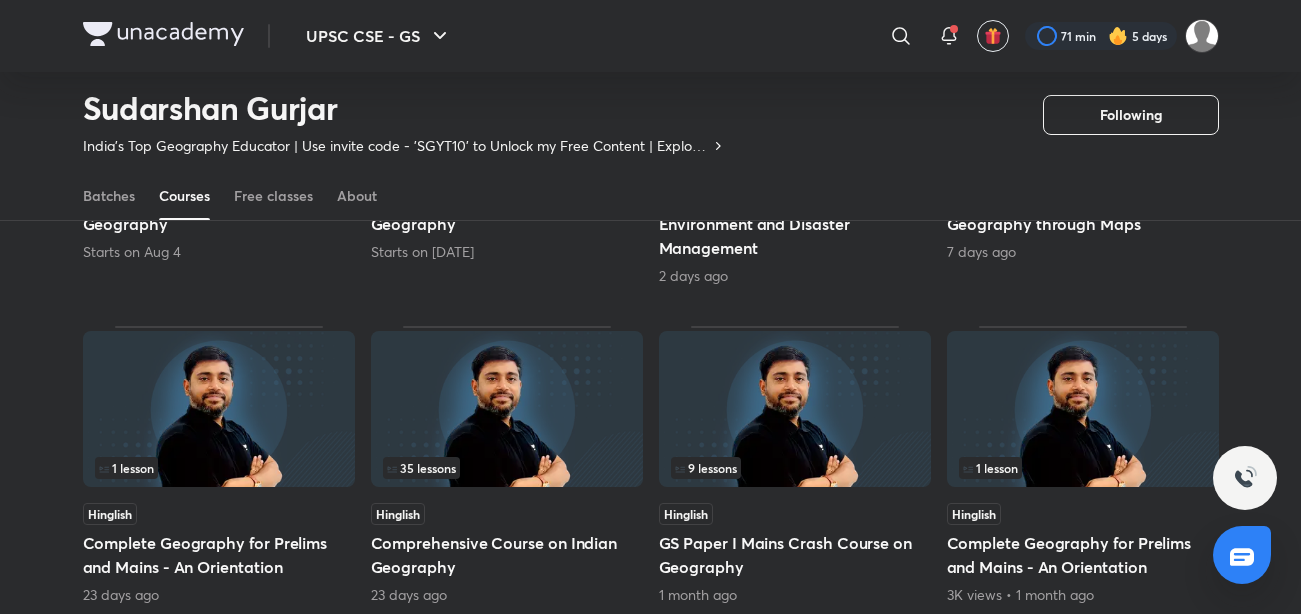 click on "Hinglish Comprehensive Course on Indian Geography 23 days ago" at bounding box center (507, 554) 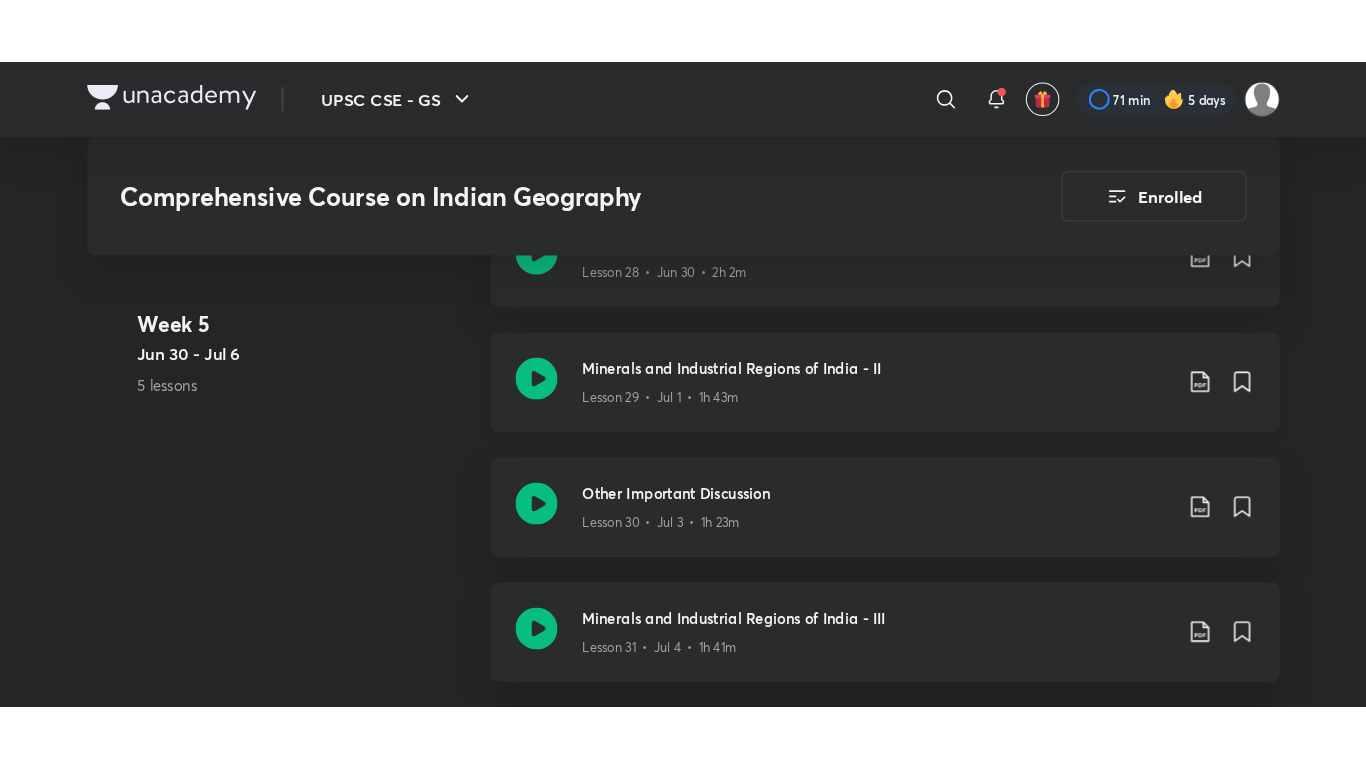 scroll, scrollTop: 4968, scrollLeft: 0, axis: vertical 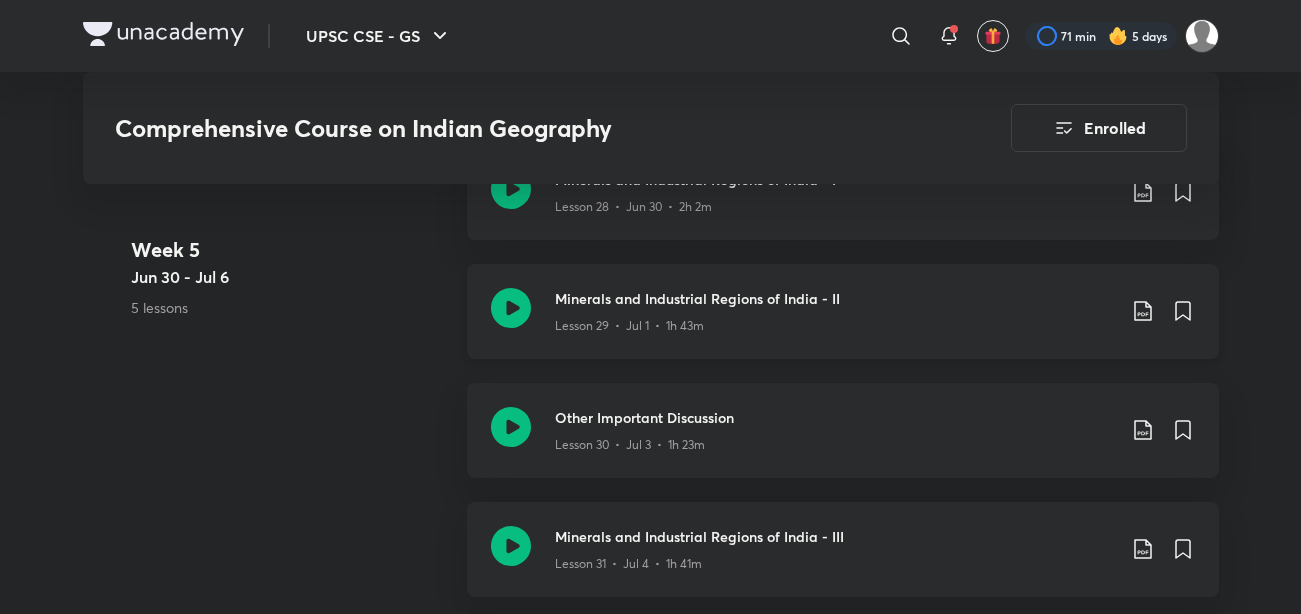 click 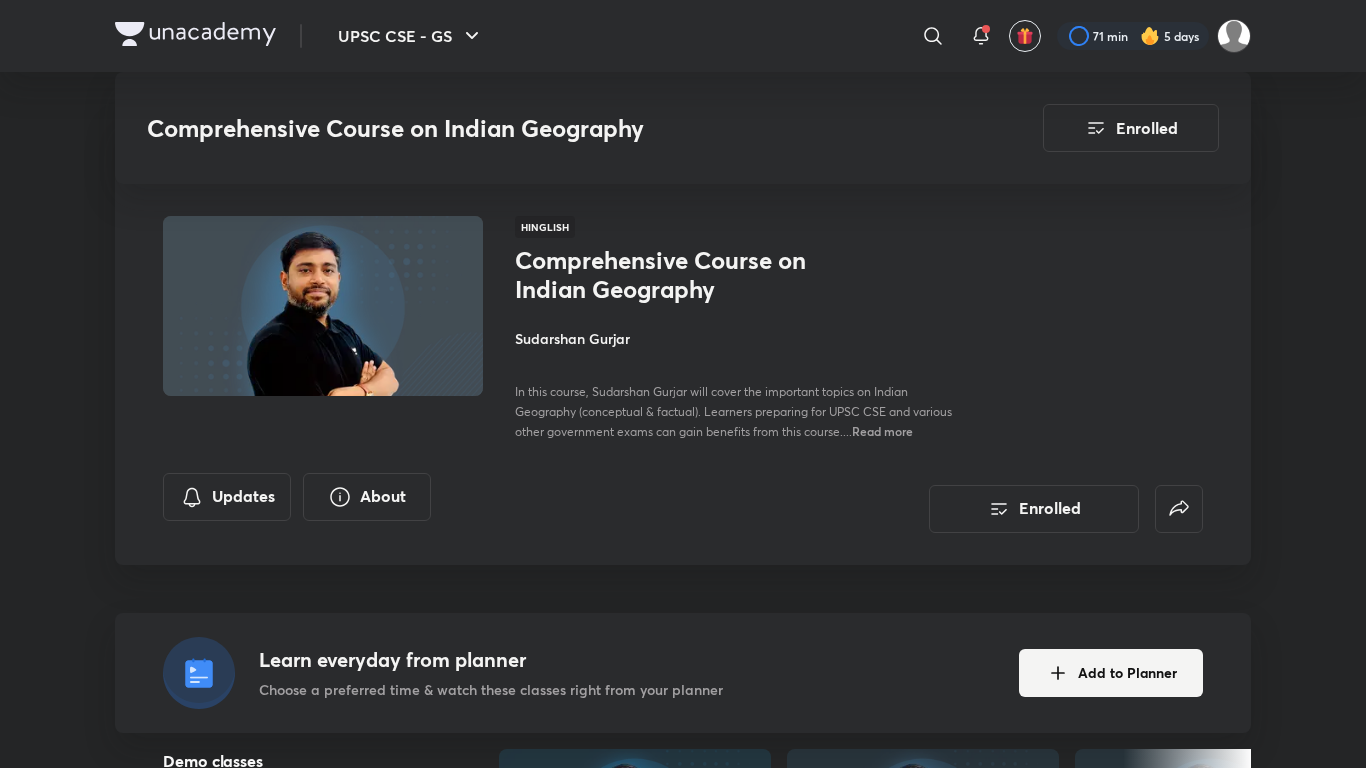 scroll, scrollTop: 4968, scrollLeft: 0, axis: vertical 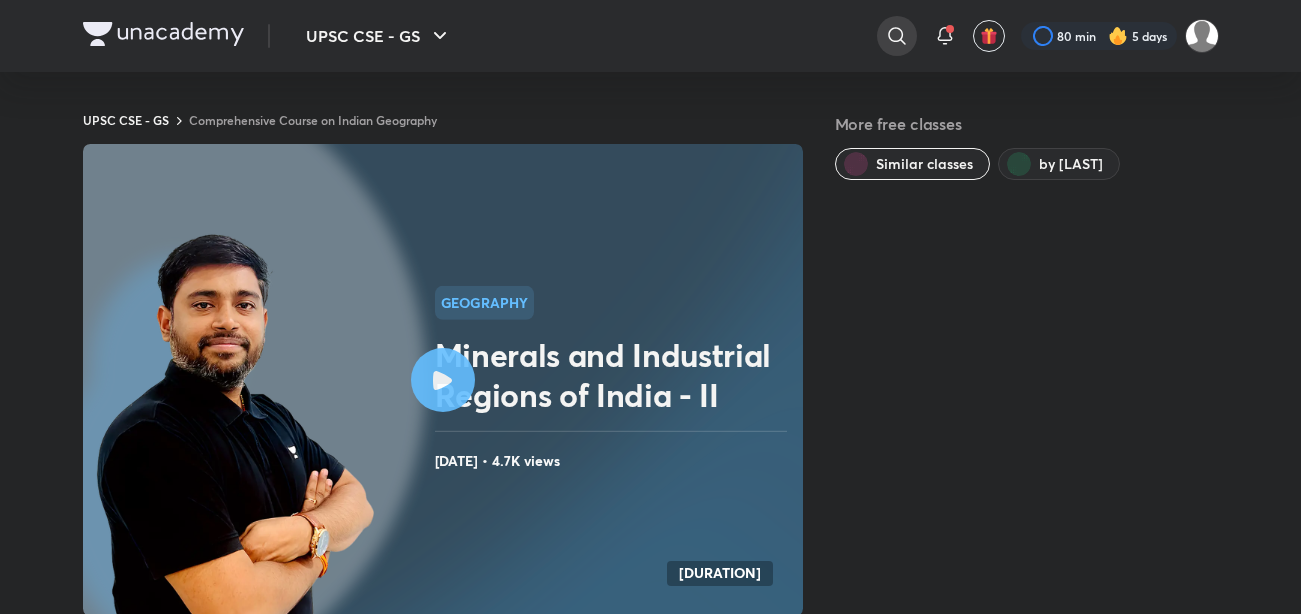 click 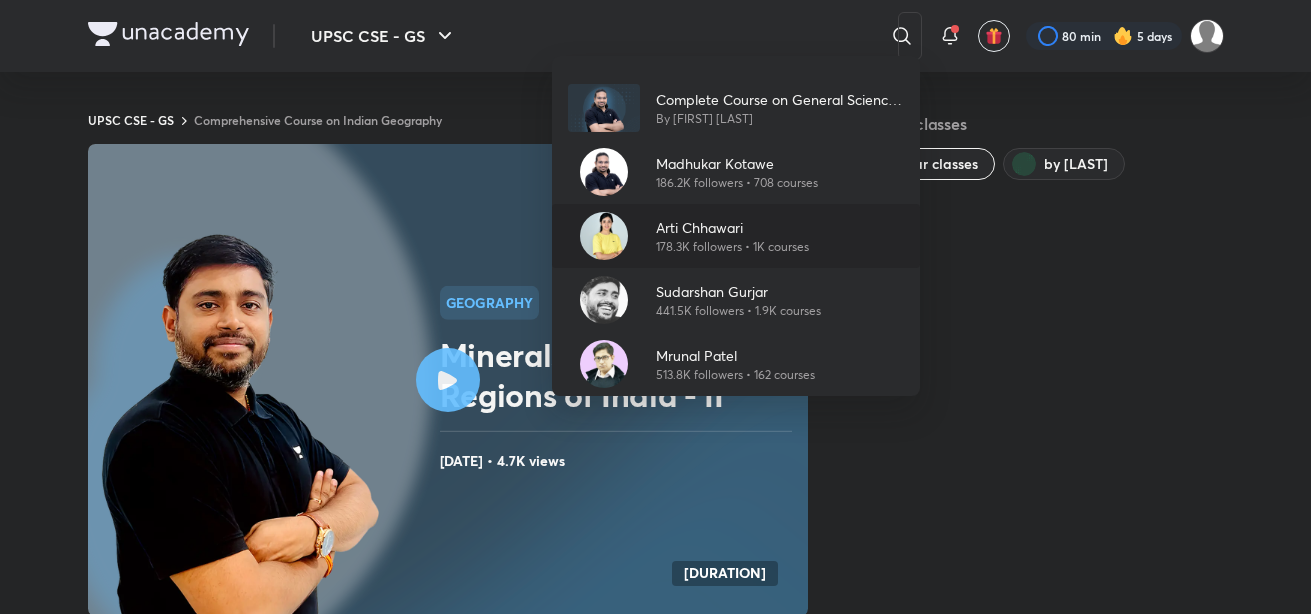 click on "Arti Chhawari" at bounding box center [732, 227] 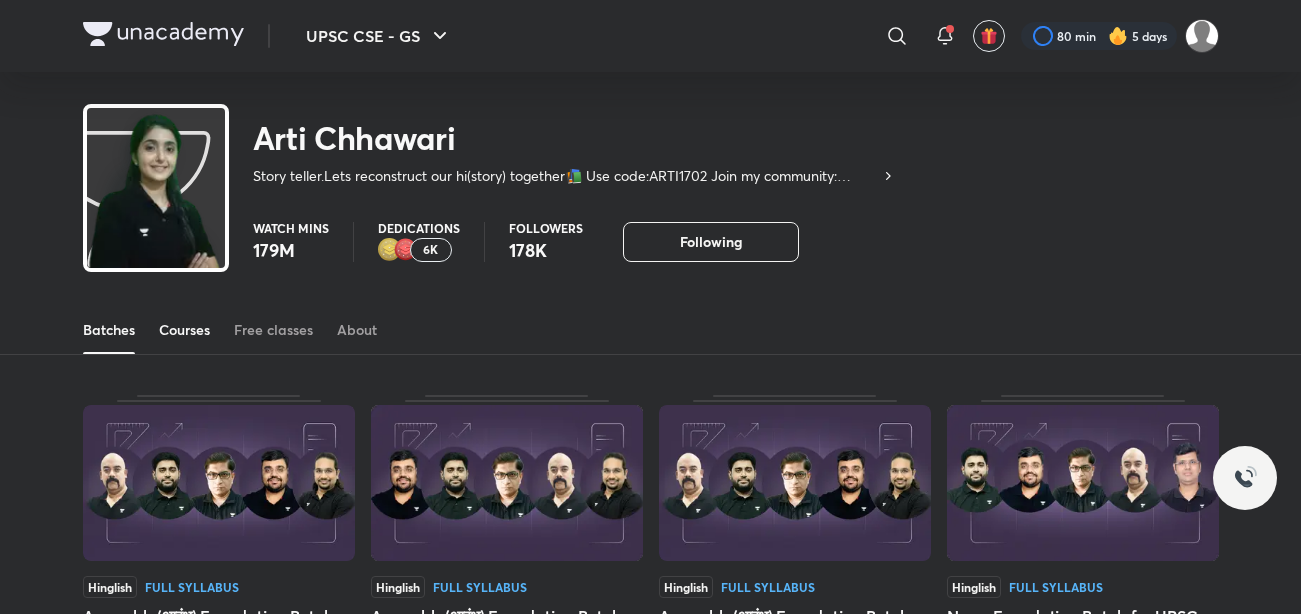 click on "Courses" at bounding box center (184, 330) 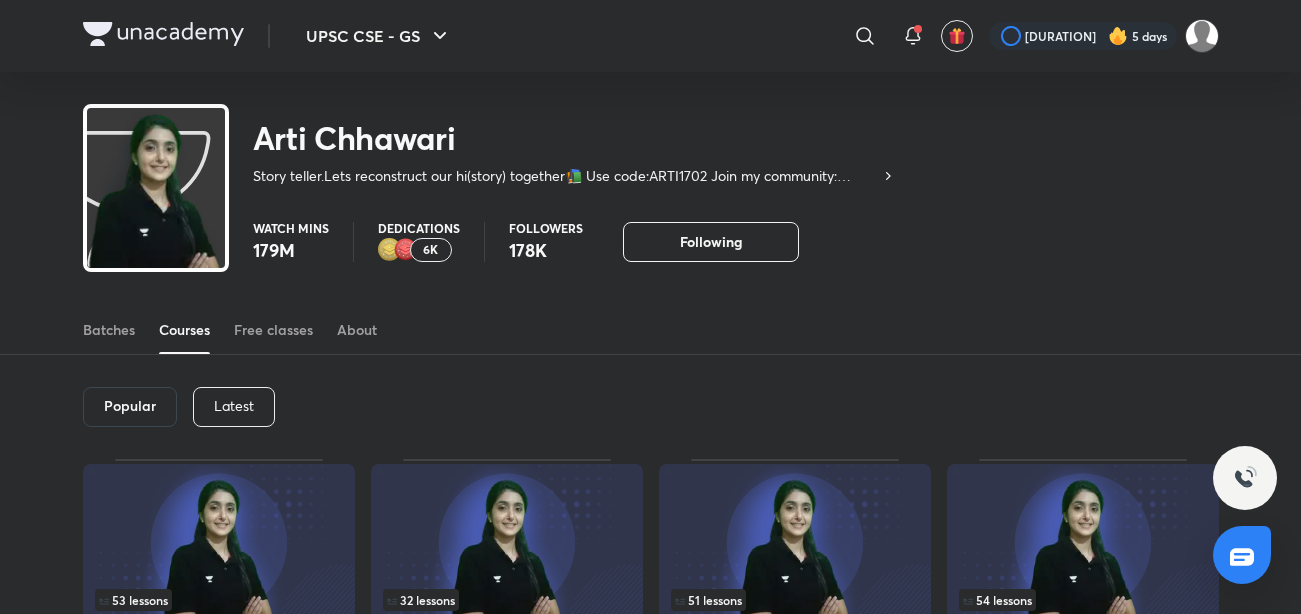 click on "Latest" at bounding box center [234, 407] 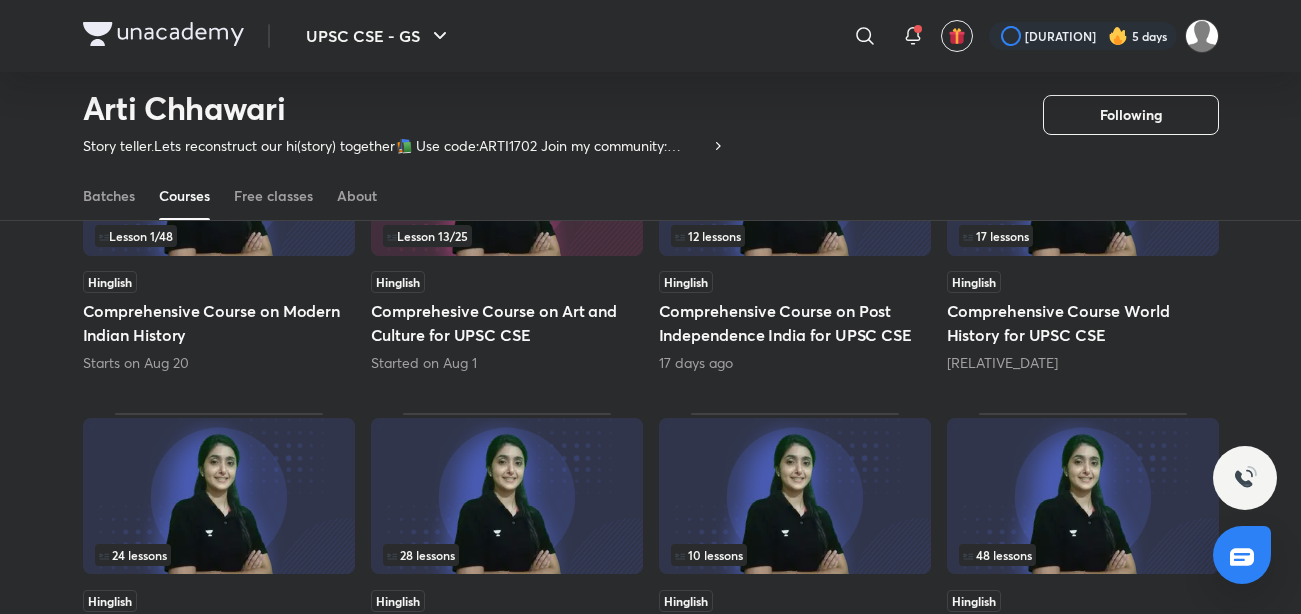scroll, scrollTop: 305, scrollLeft: 0, axis: vertical 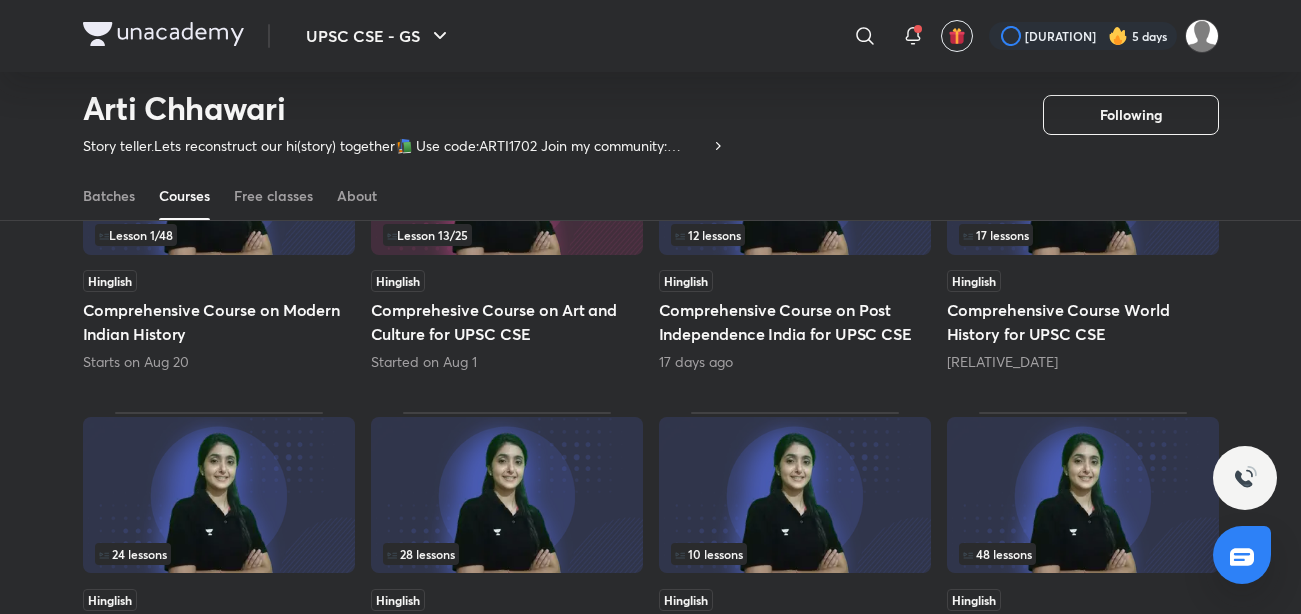 click on "Comprehesive Course on Art and Culture for UPSC CSE" at bounding box center [507, 322] 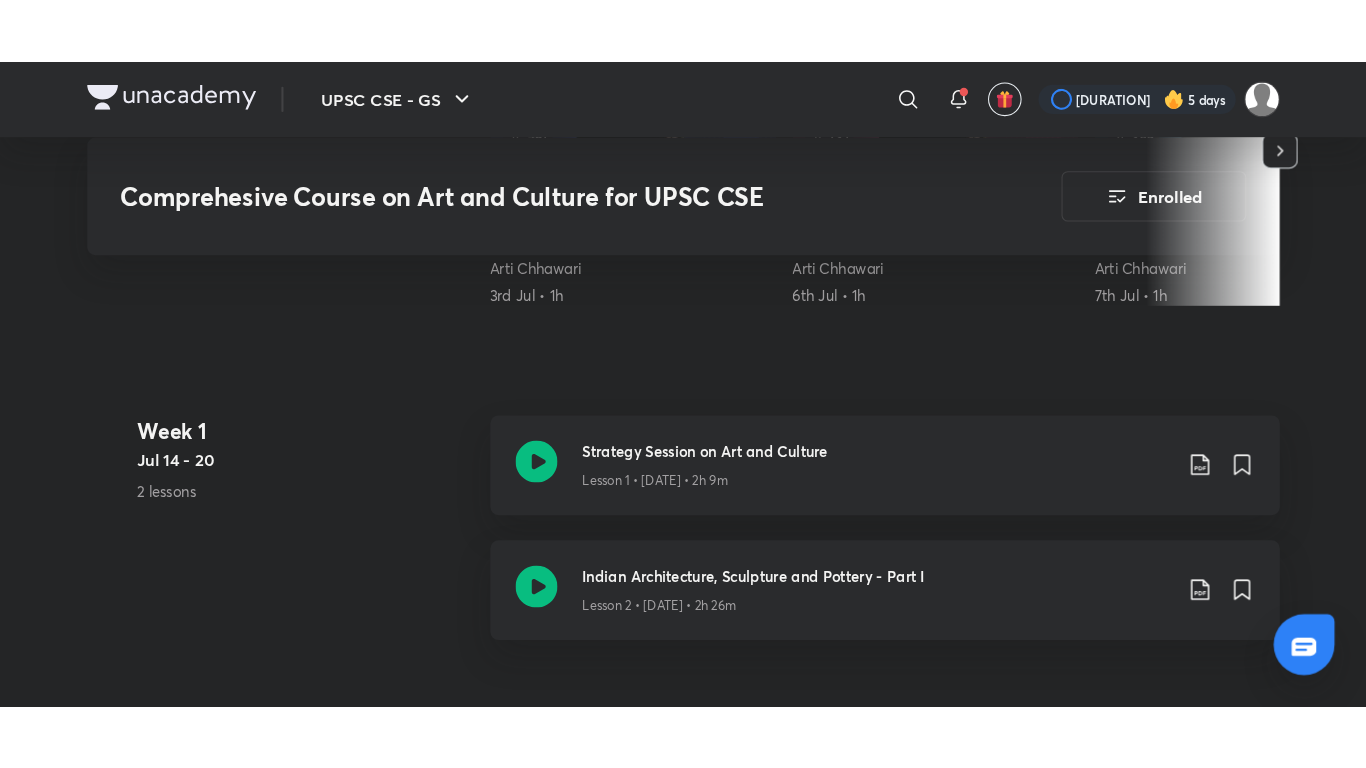 scroll, scrollTop: 684, scrollLeft: 0, axis: vertical 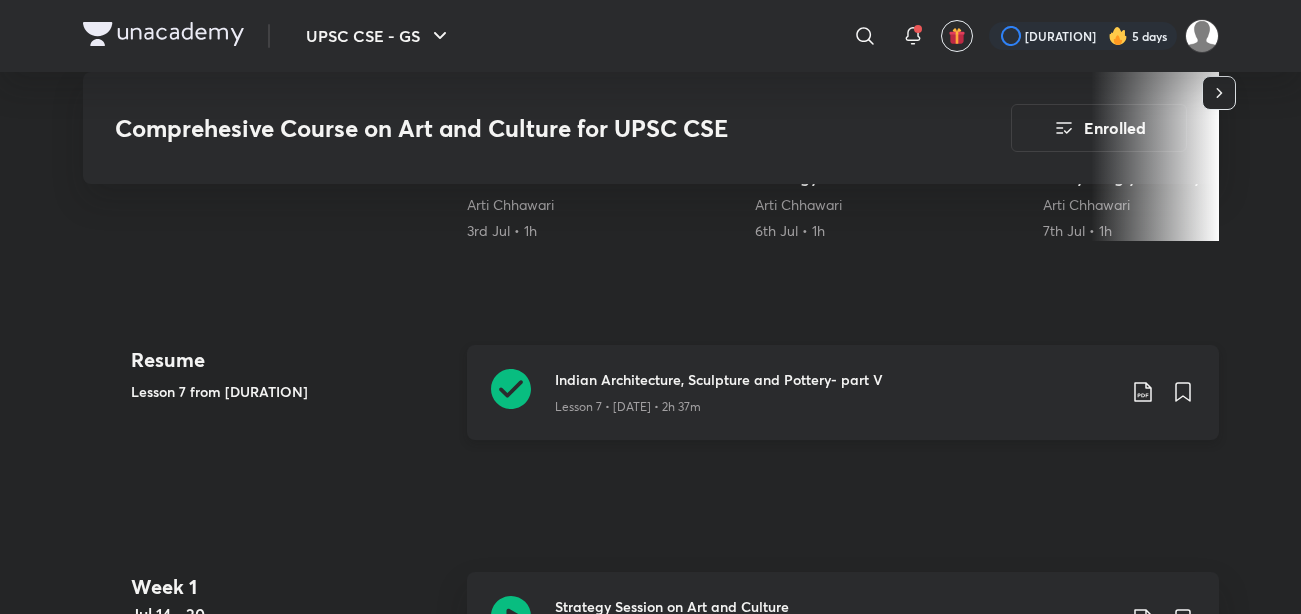 click 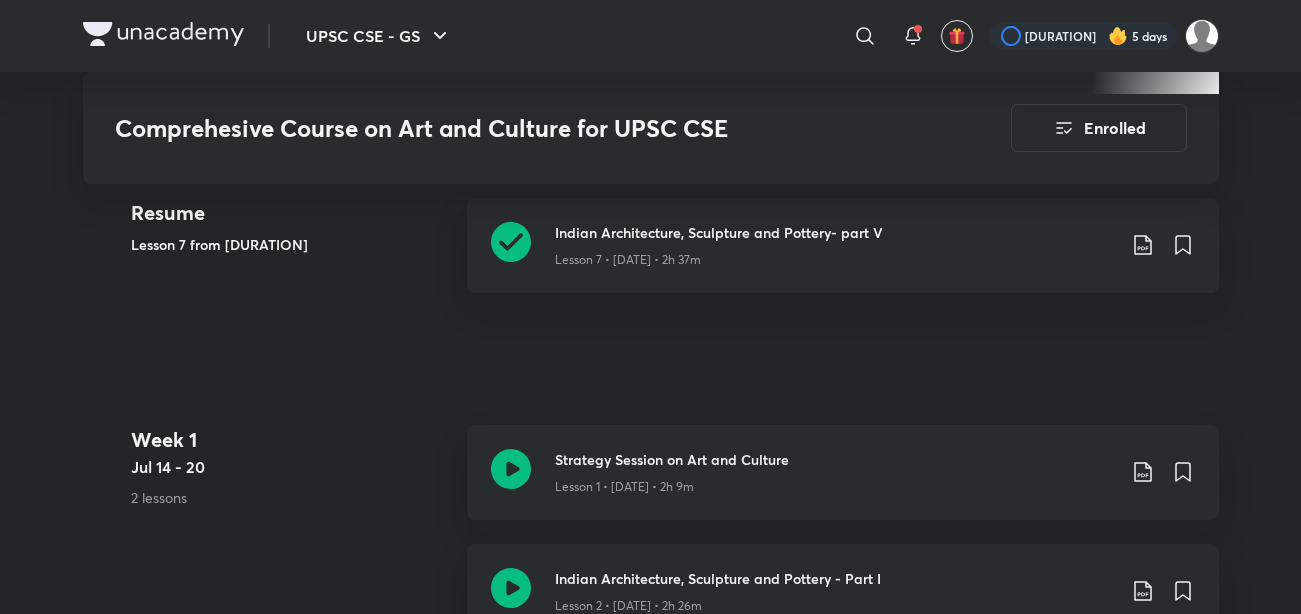 scroll, scrollTop: 832, scrollLeft: 0, axis: vertical 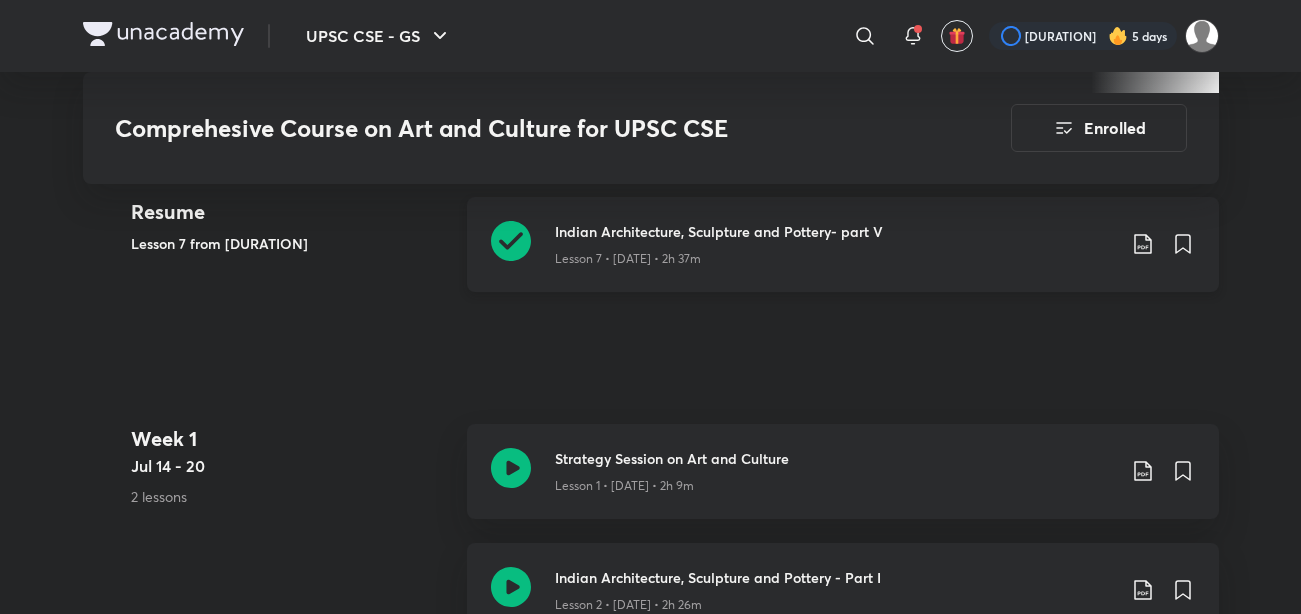 click on "Lesson 7 • [DATE] • 2h 37m" at bounding box center (628, 259) 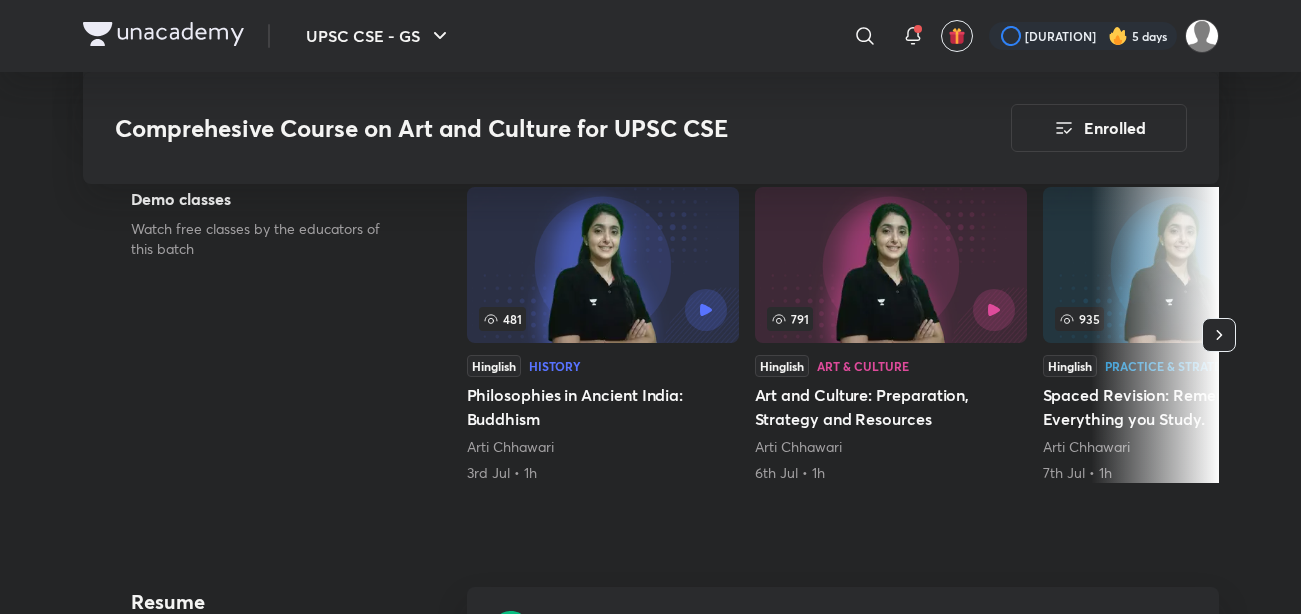 scroll, scrollTop: 747, scrollLeft: 0, axis: vertical 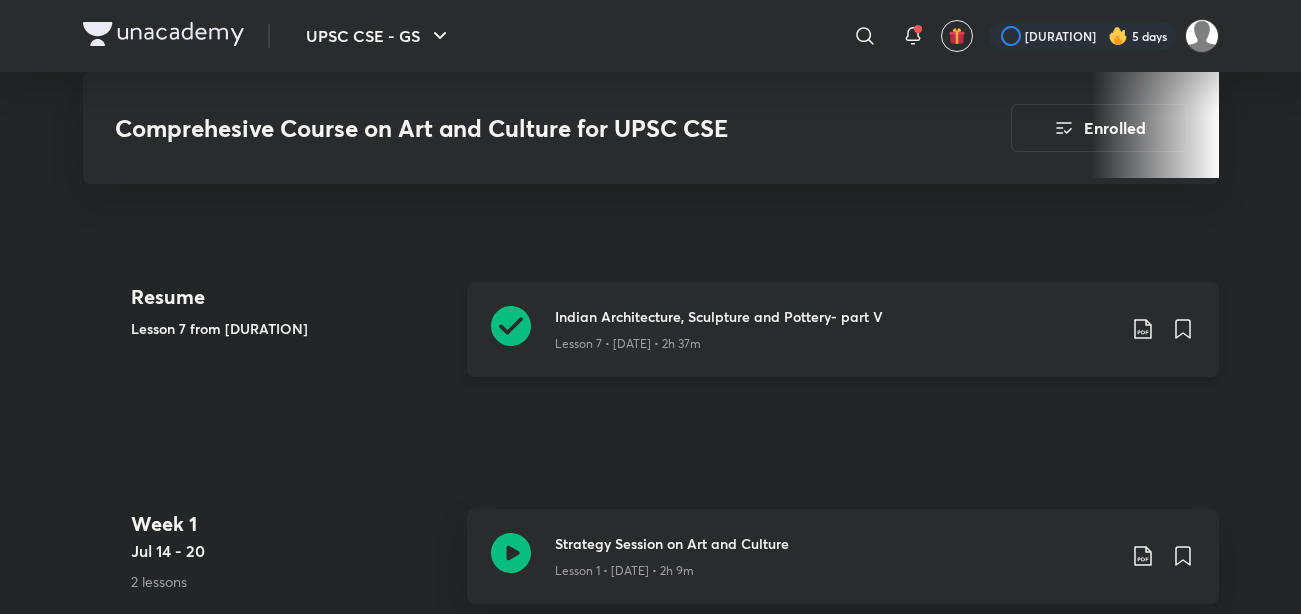 click 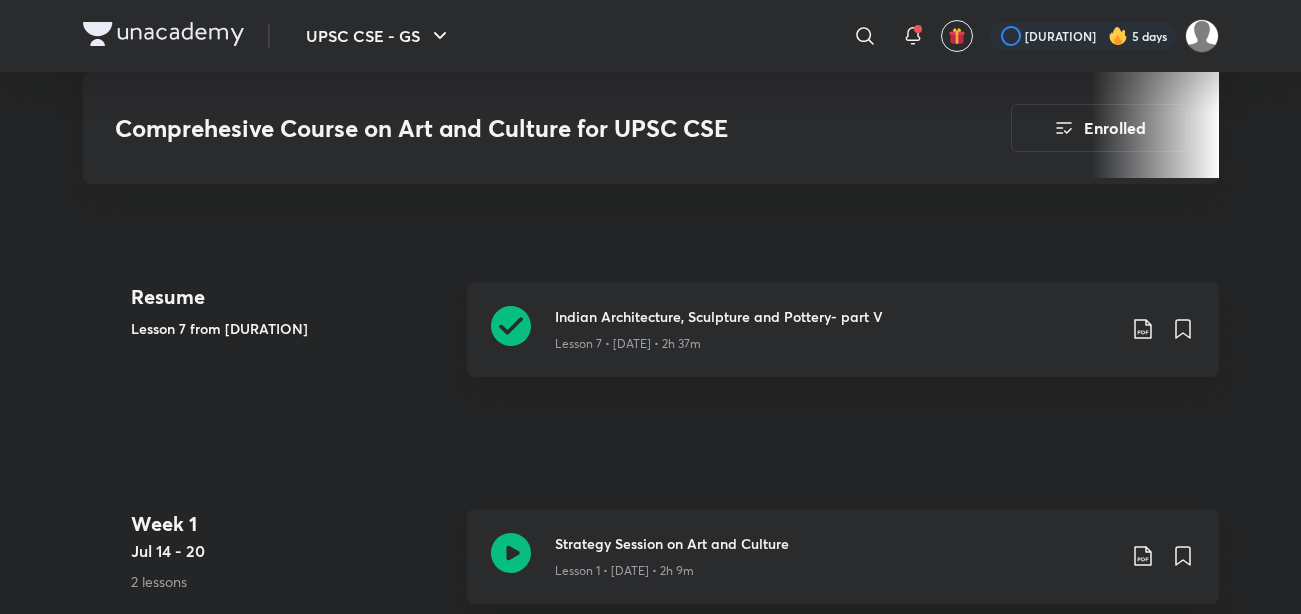 scroll, scrollTop: 1284, scrollLeft: 0, axis: vertical 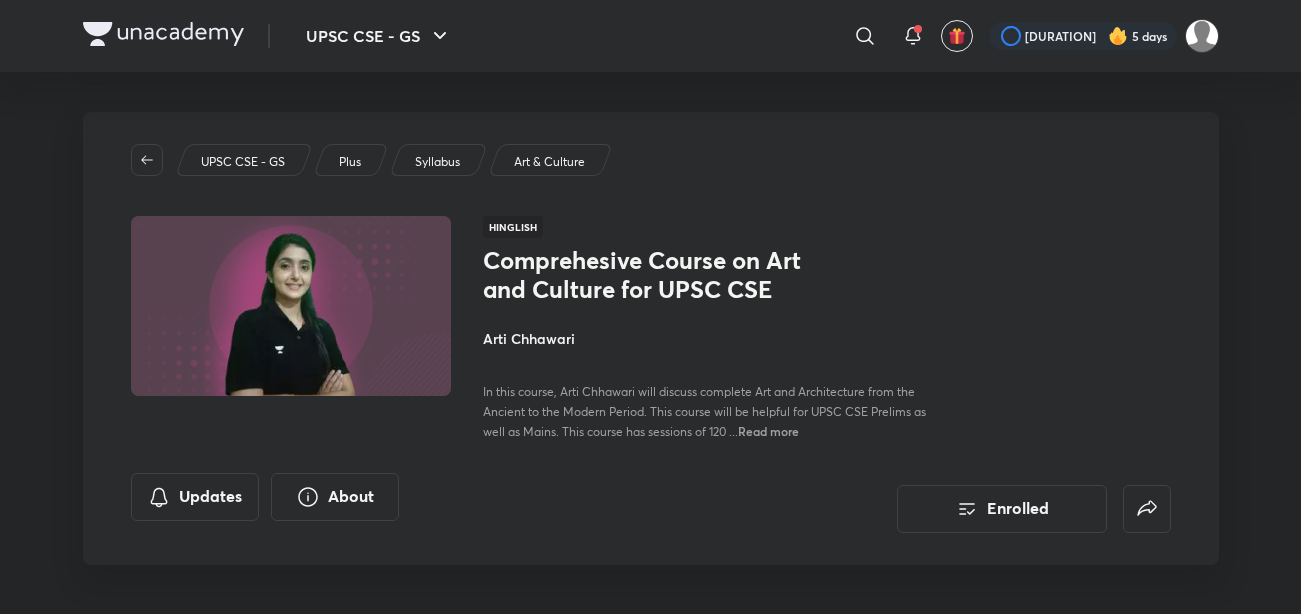 click at bounding box center [153, 160] 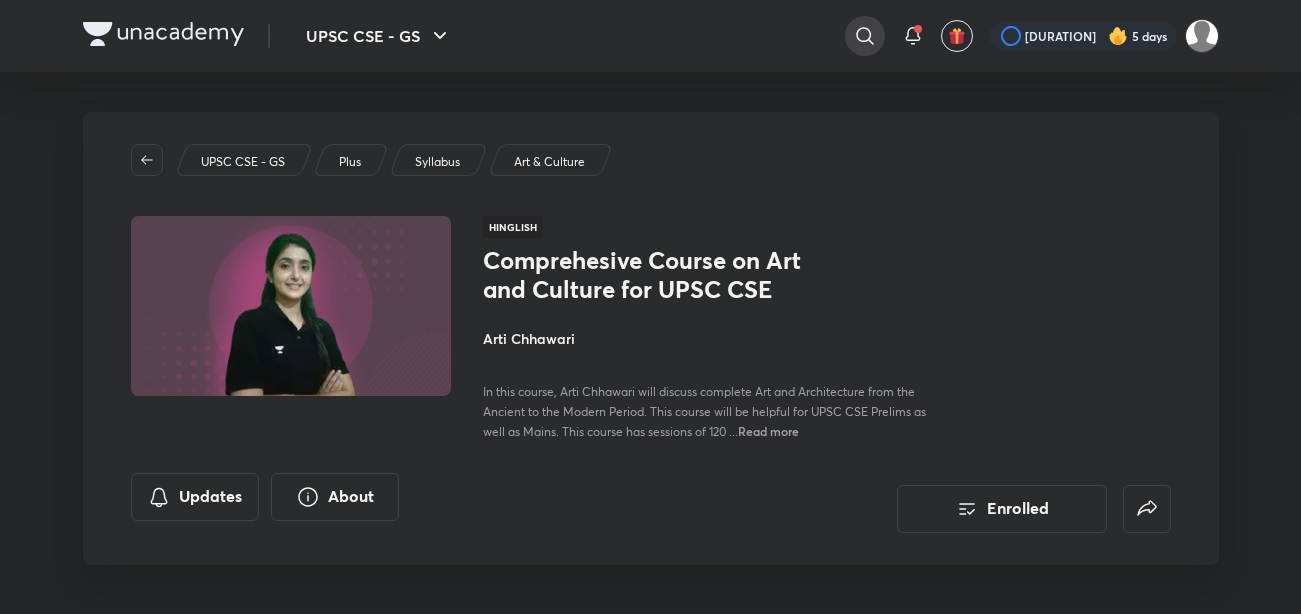 click 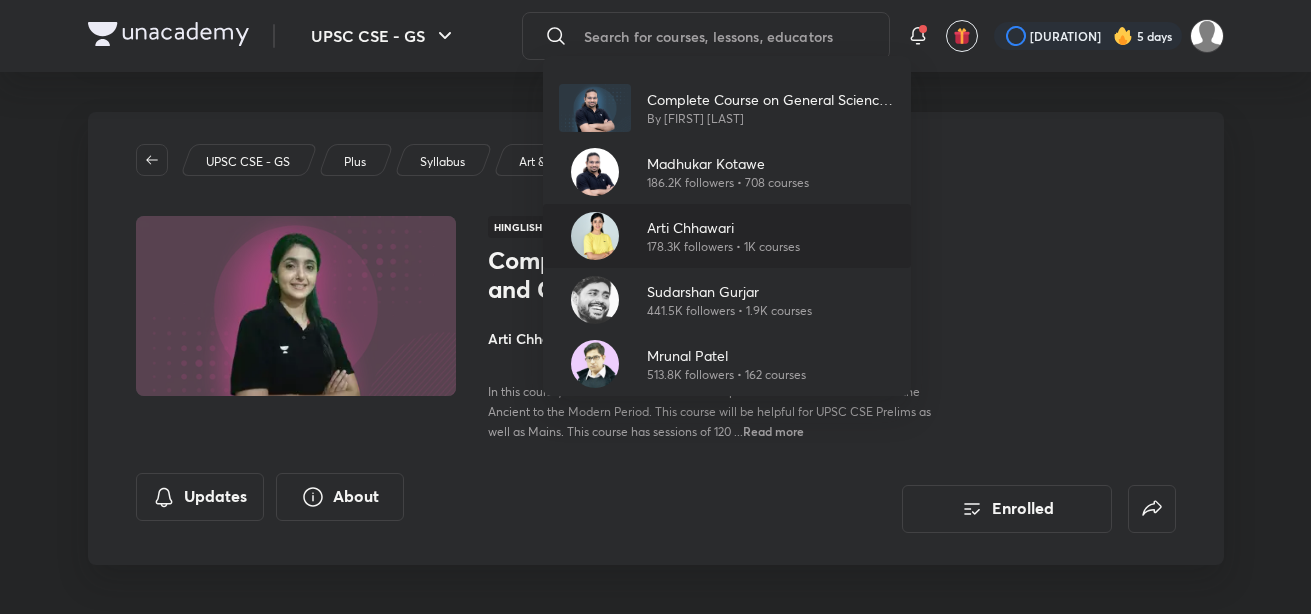 click on "[PERSON] [NUM]K followers • [NUM]K courses" at bounding box center [715, 236] 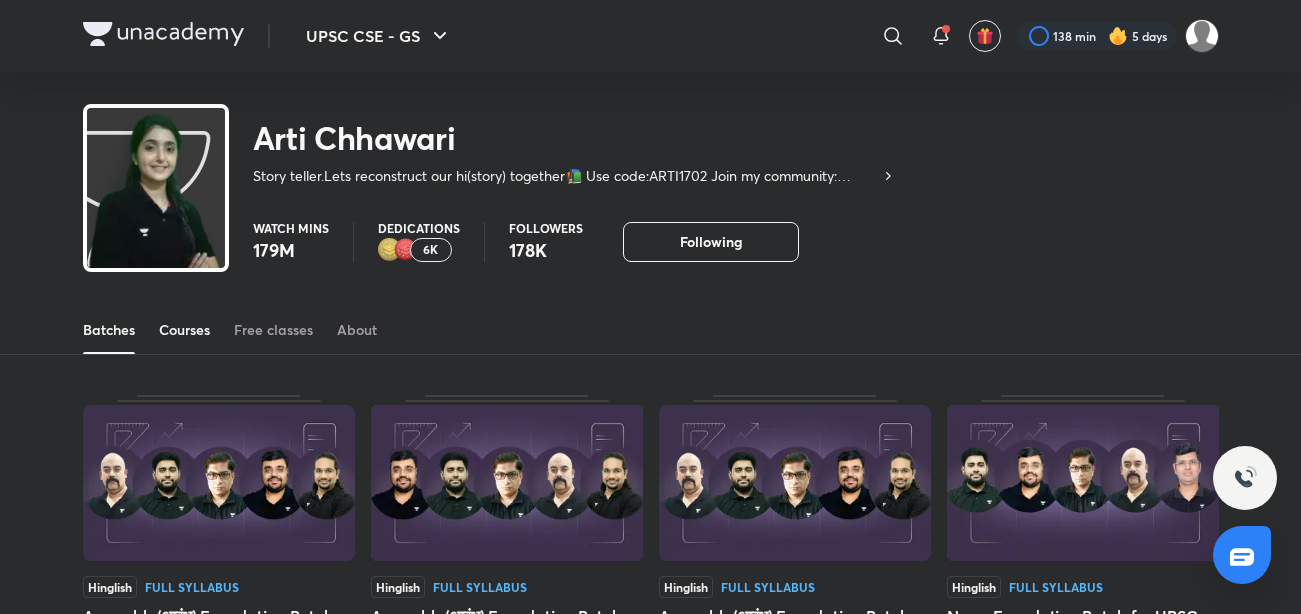 click on "Courses" at bounding box center [184, 330] 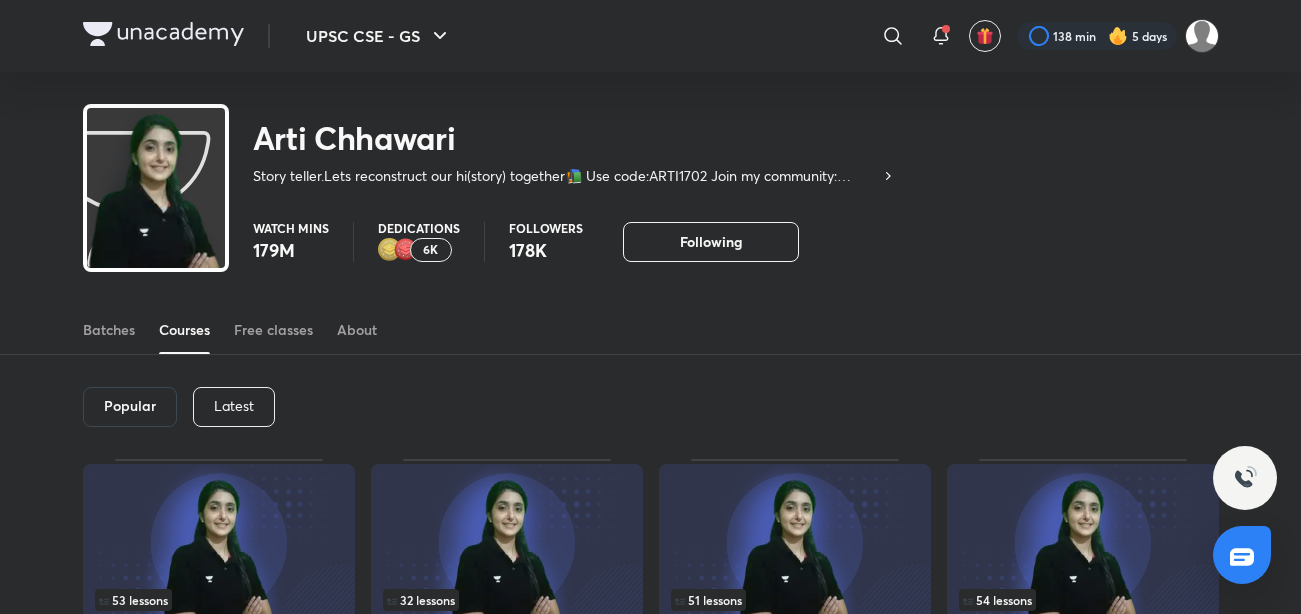 click on "Latest" at bounding box center [234, 406] 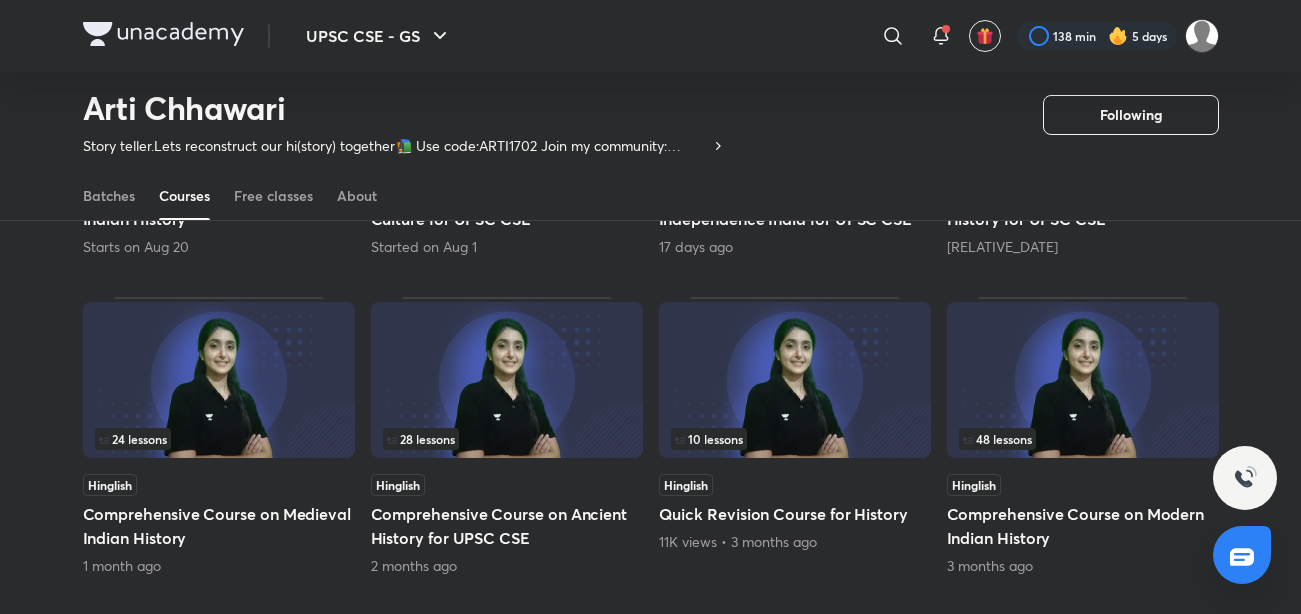 scroll, scrollTop: 418, scrollLeft: 0, axis: vertical 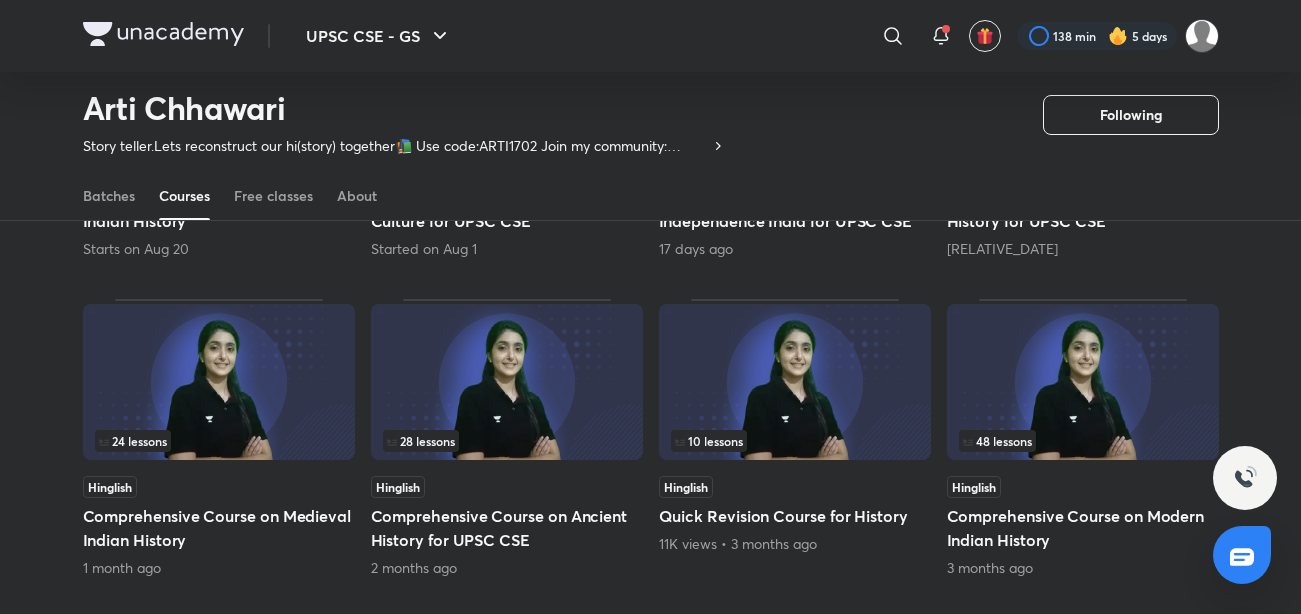 click on "Comprehensive Course on Ancient History for UPSC CSE" at bounding box center [507, 528] 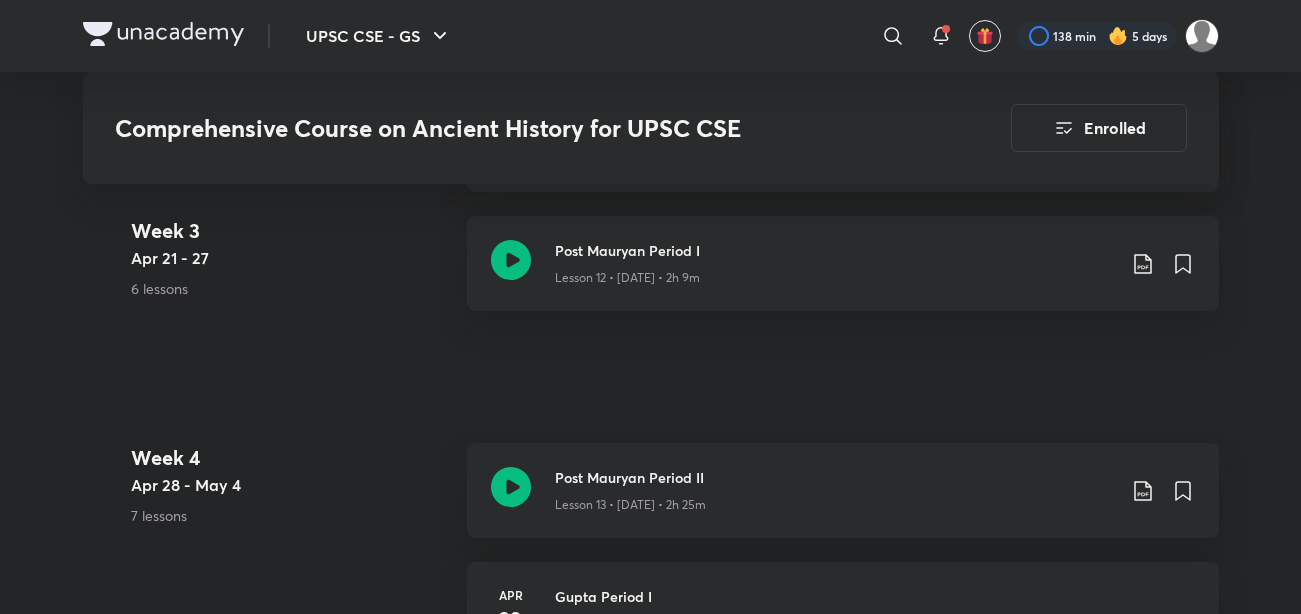 scroll, scrollTop: 2683, scrollLeft: 0, axis: vertical 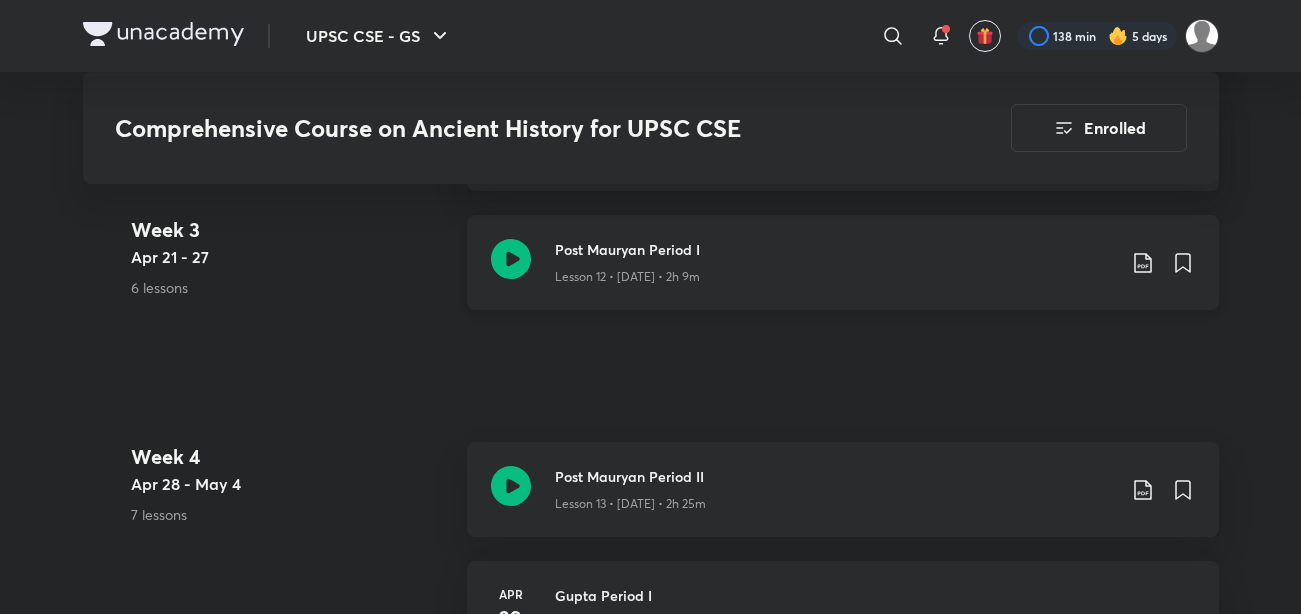 click 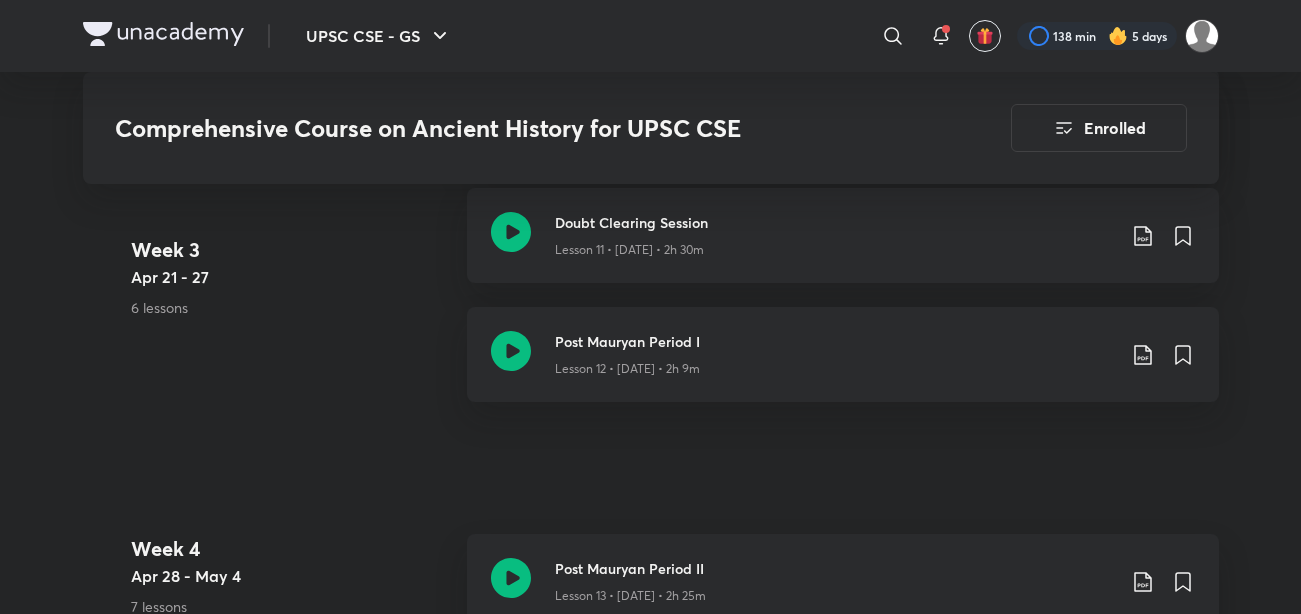 scroll, scrollTop: 2590, scrollLeft: 0, axis: vertical 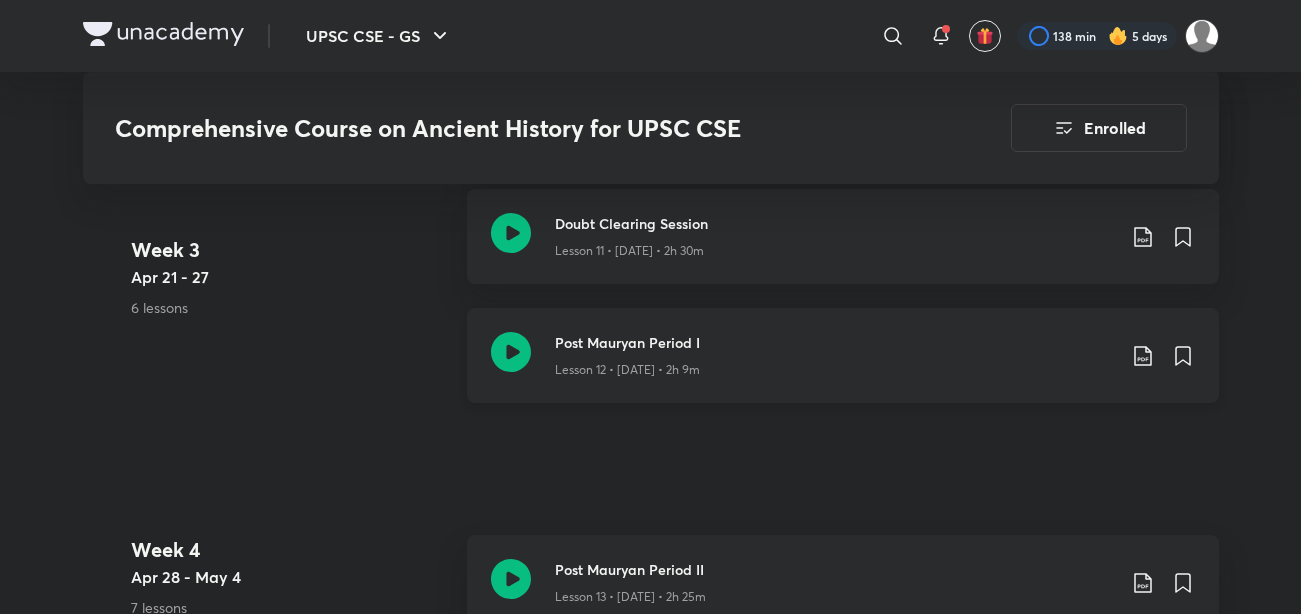 click on "Post Mauryan Period I Lesson 12 • [DATE] • 2h 9m" at bounding box center [843, 355] 